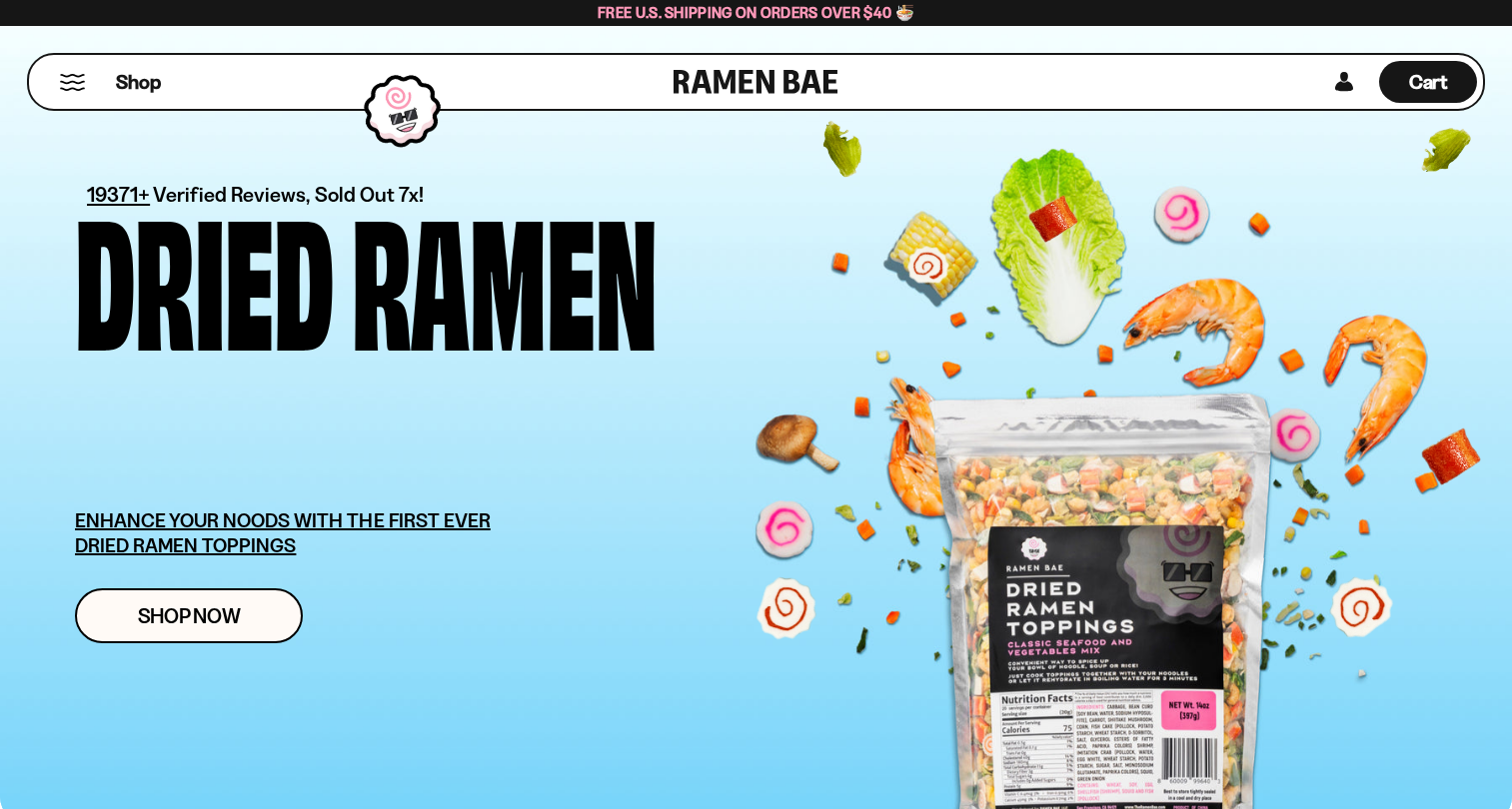 scroll, scrollTop: 0, scrollLeft: 0, axis: both 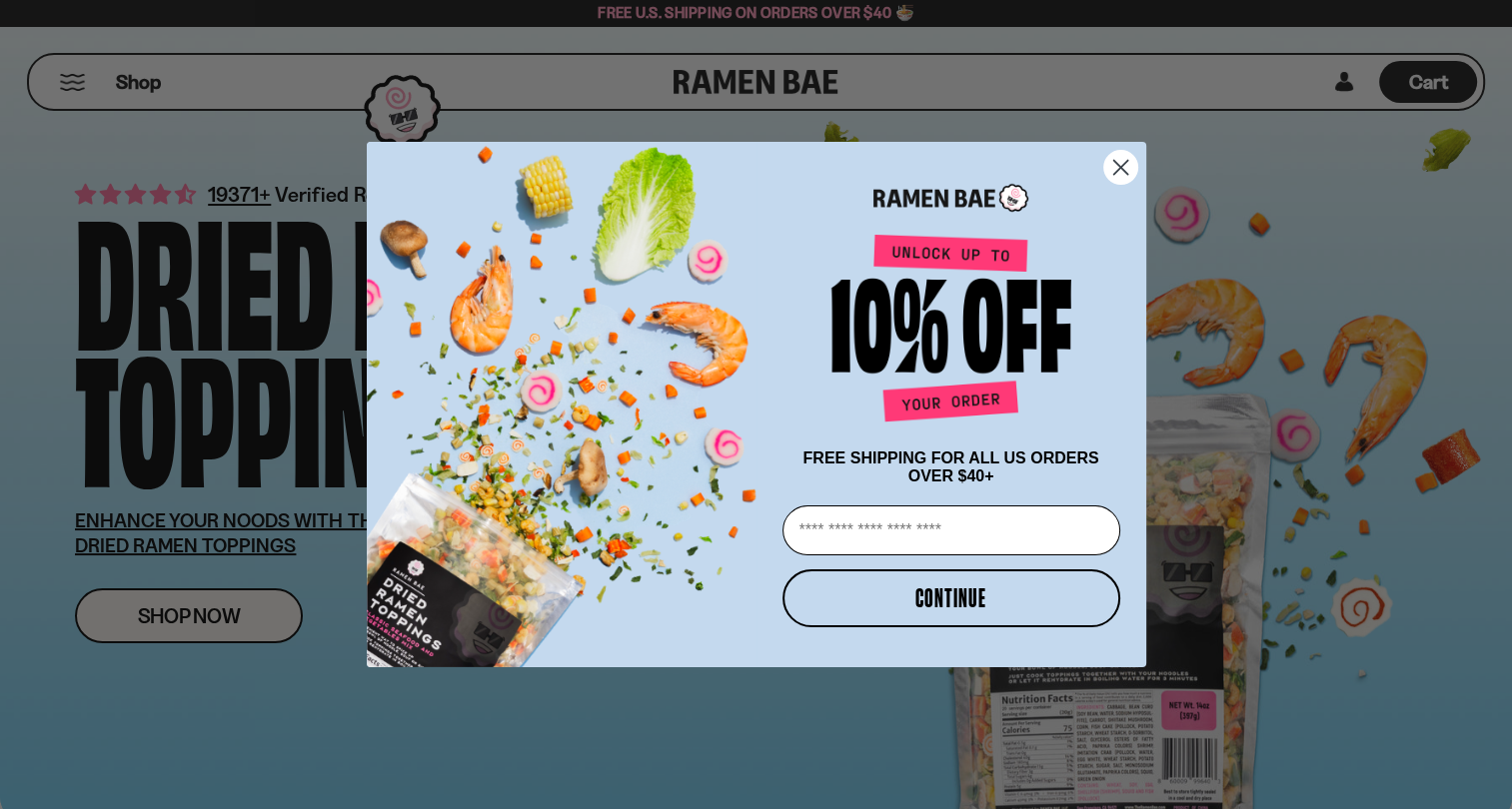 click 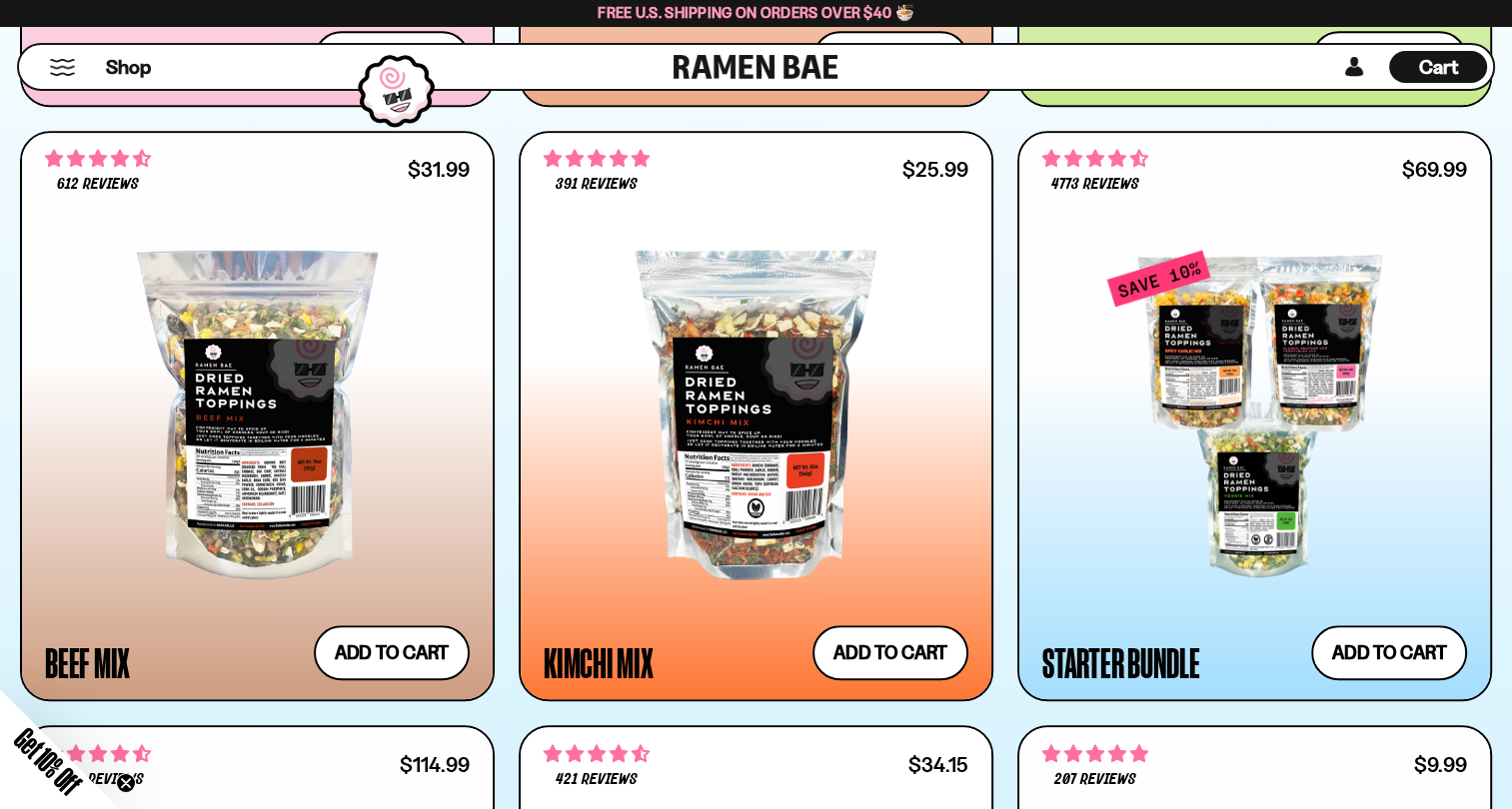 scroll, scrollTop: 1571, scrollLeft: 0, axis: vertical 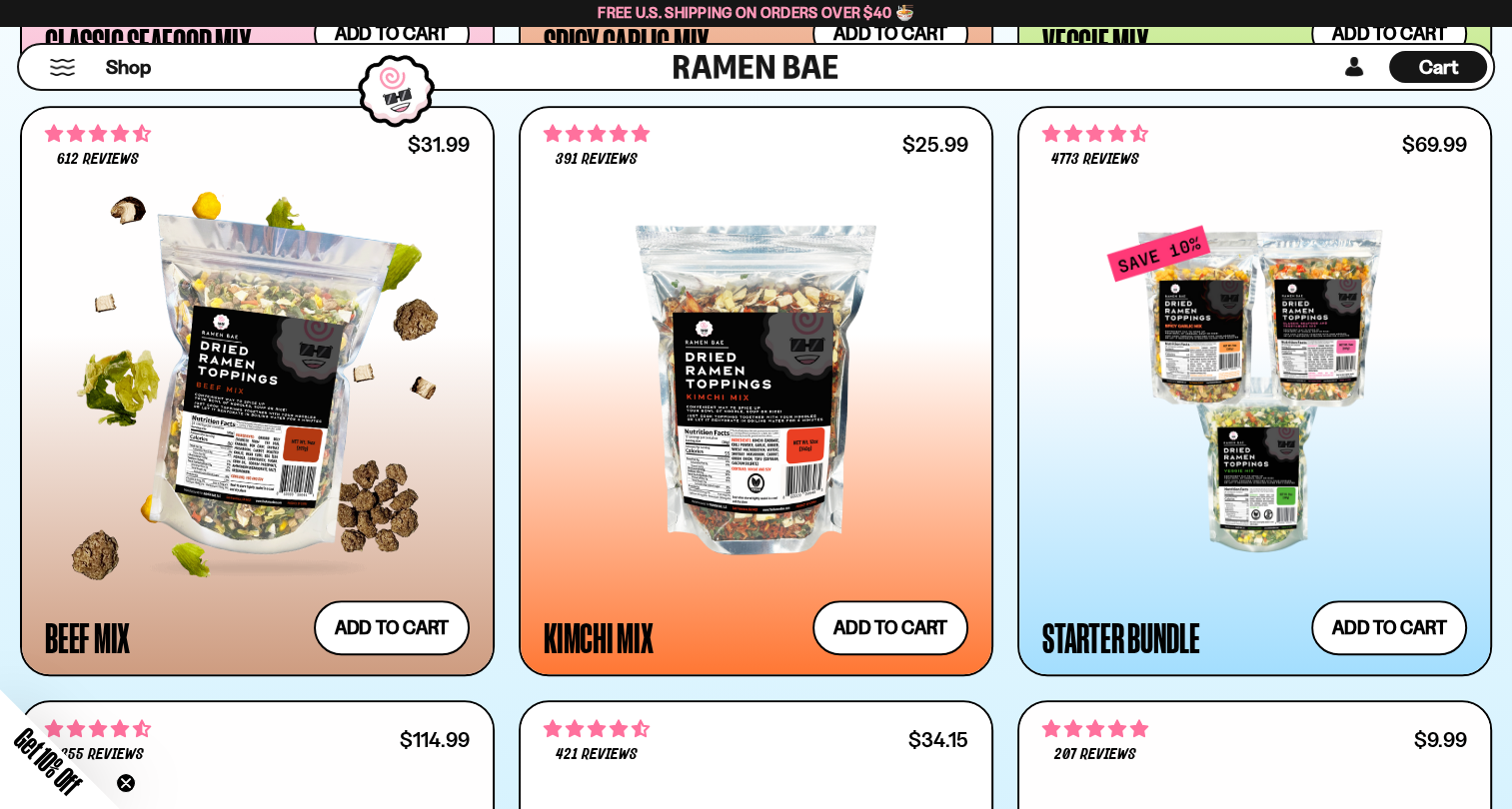 click at bounding box center [257, 390] 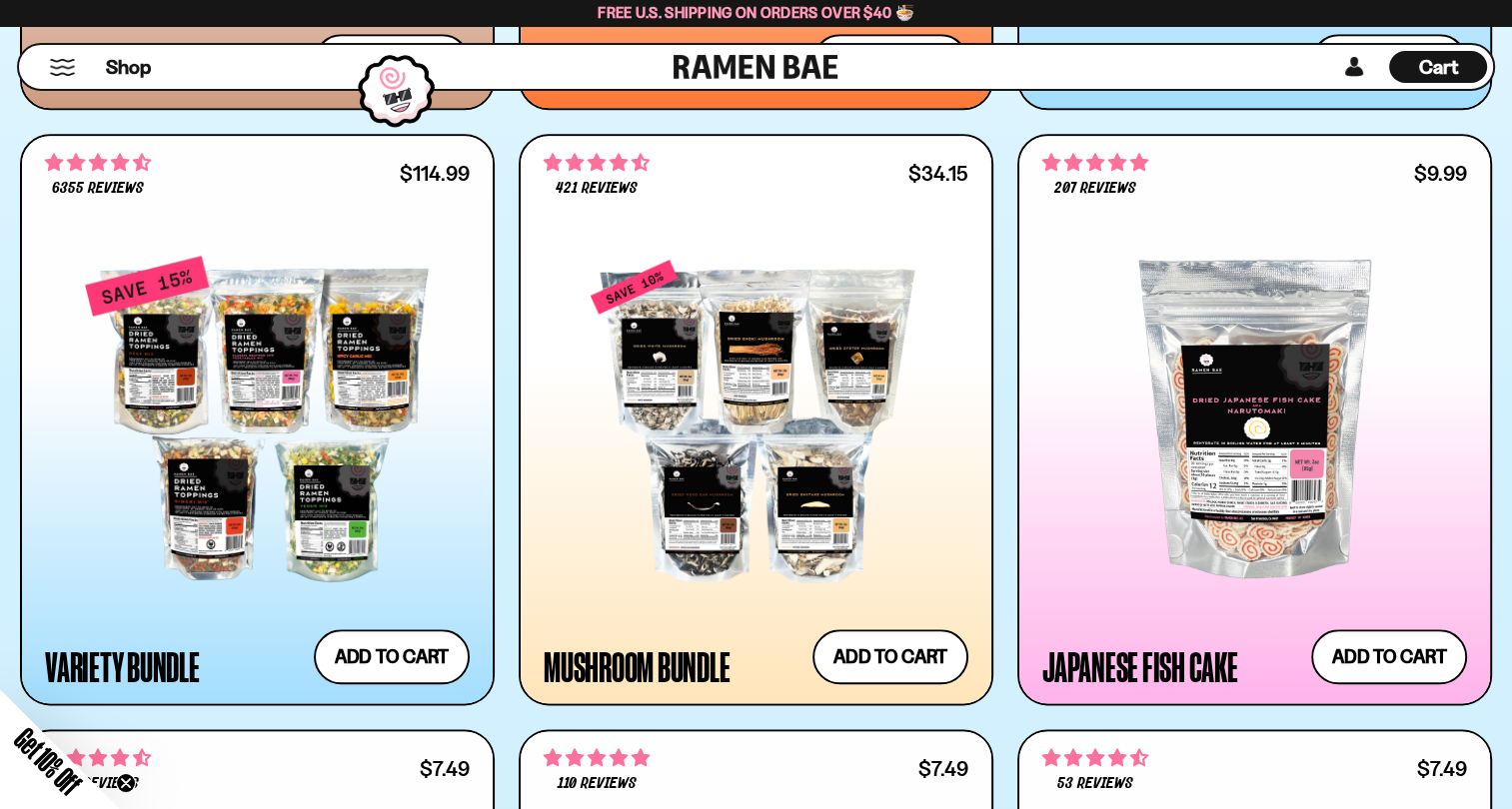scroll, scrollTop: 2143, scrollLeft: 0, axis: vertical 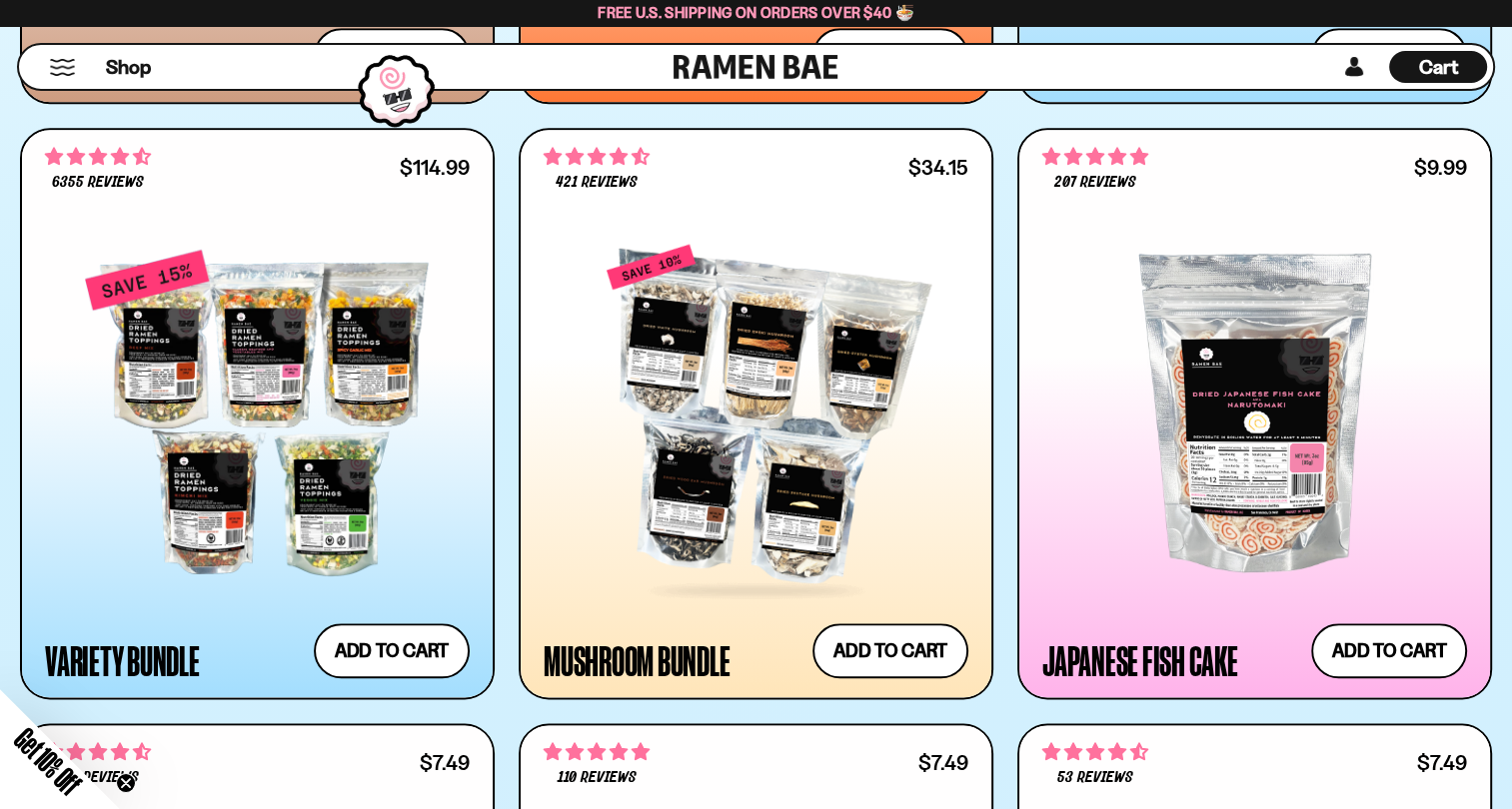 click at bounding box center [756, 411] 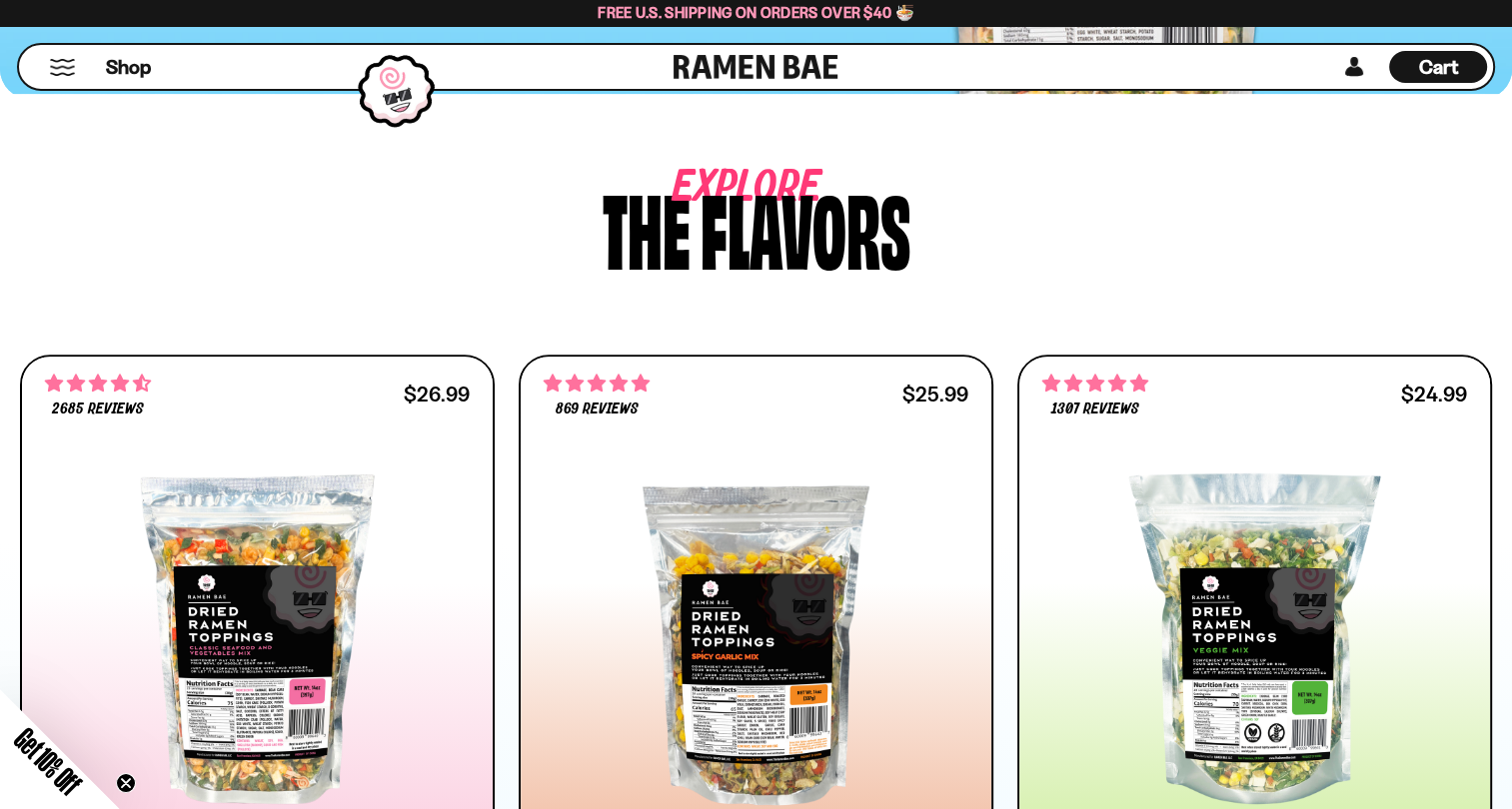scroll, scrollTop: 20, scrollLeft: 0, axis: vertical 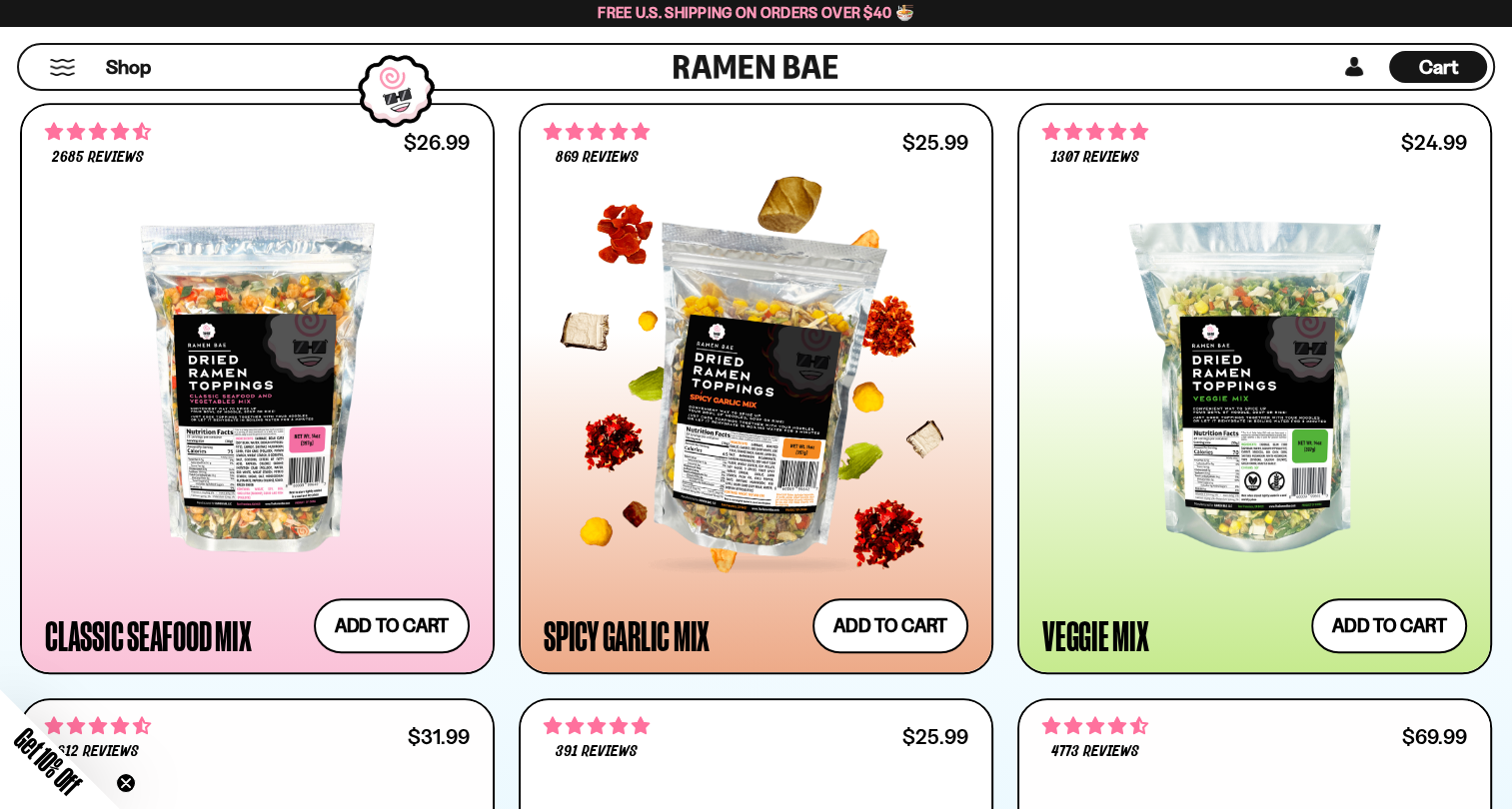 click at bounding box center (756, 387) 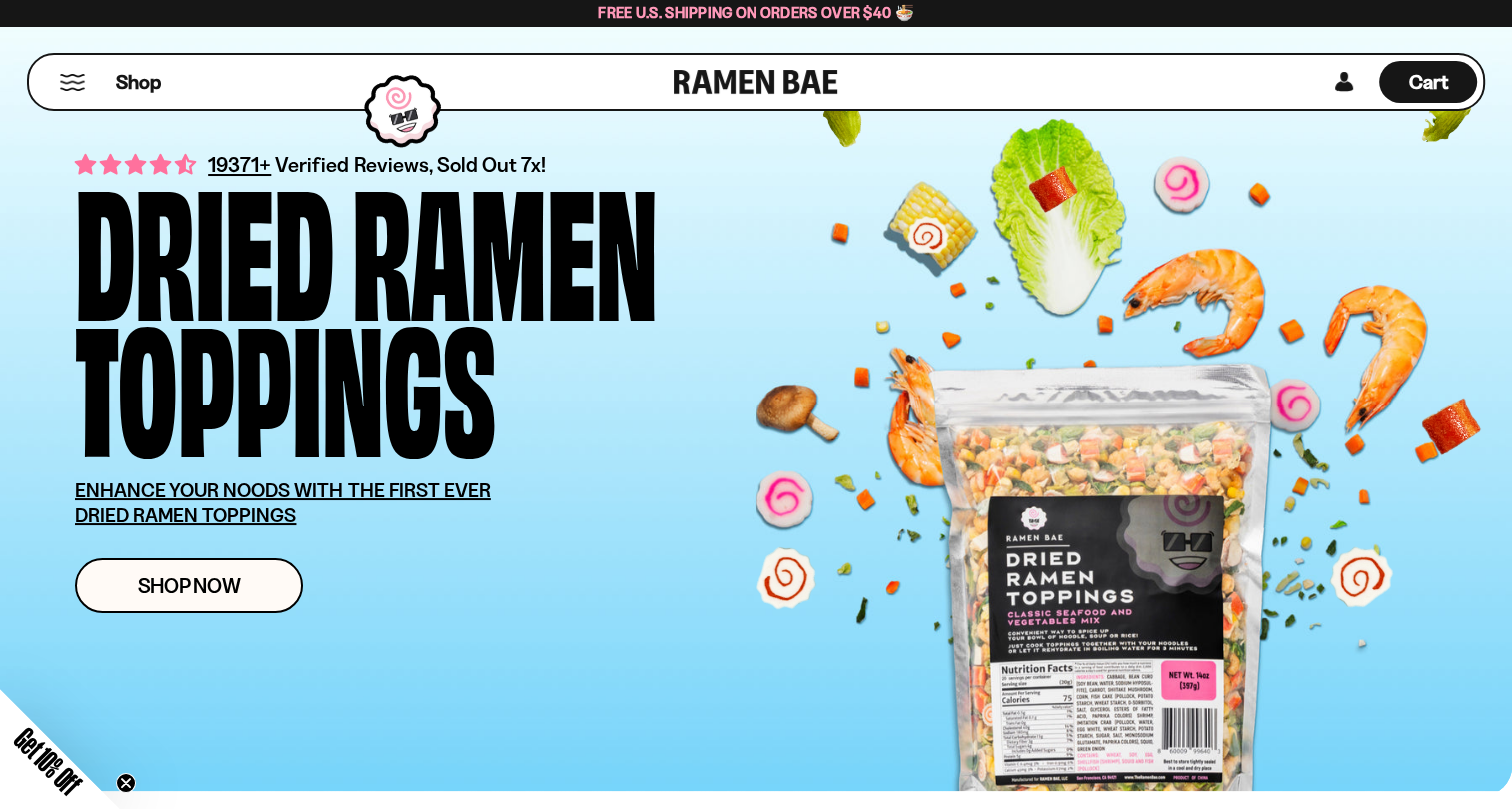 scroll, scrollTop: 0, scrollLeft: 0, axis: both 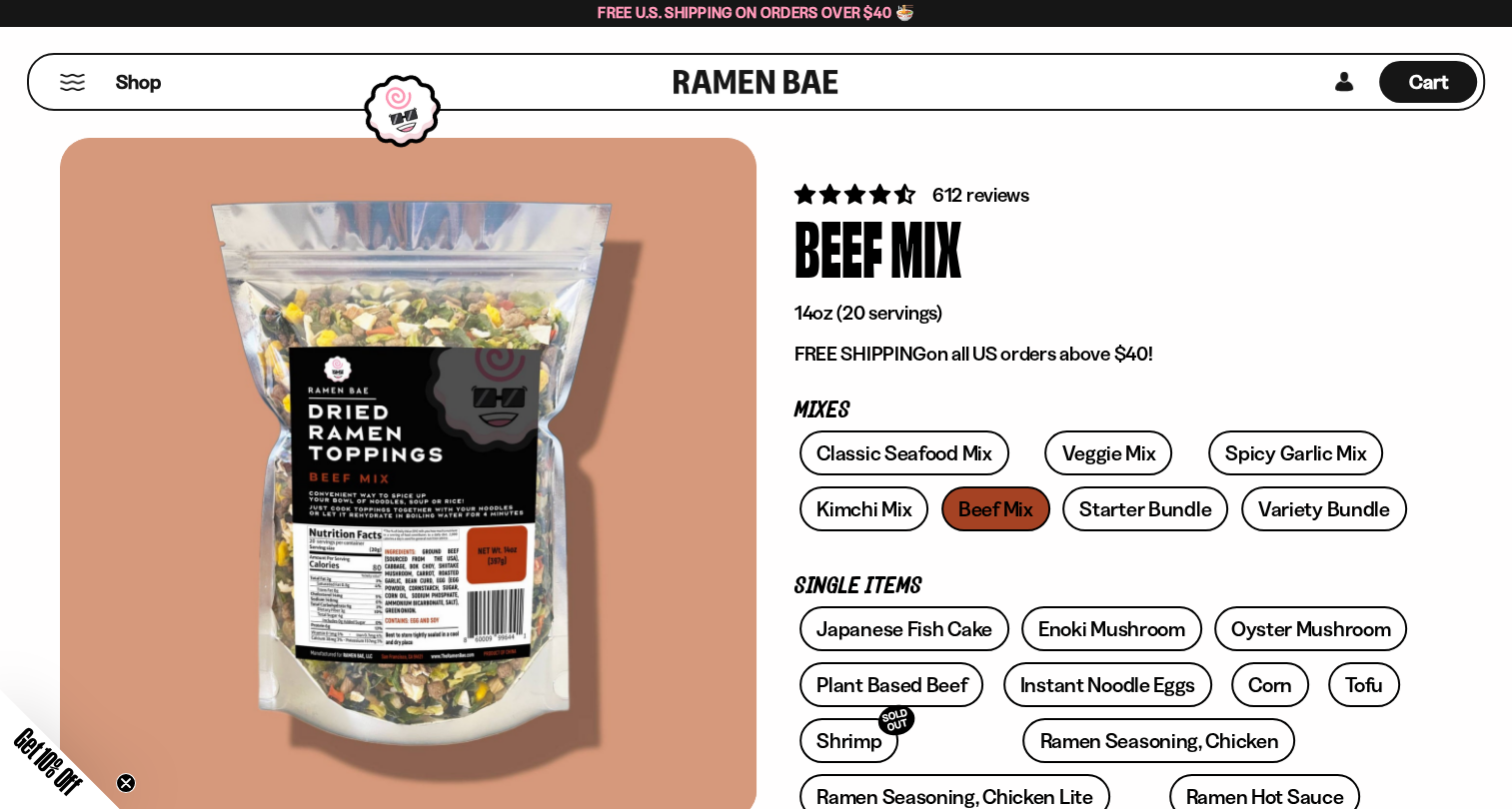 click at bounding box center [408, 478] 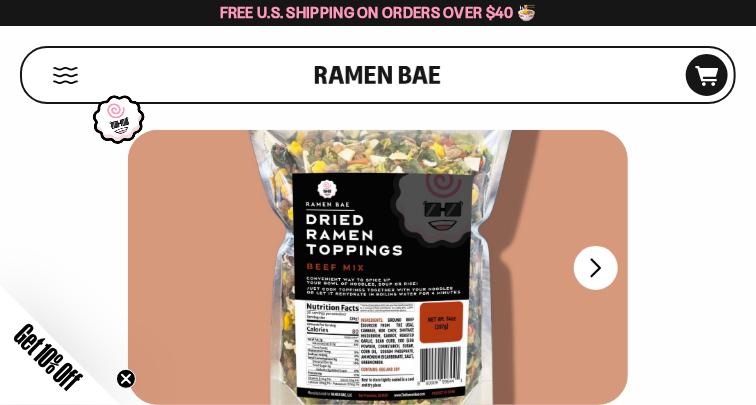 drag, startPoint x: 1299, startPoint y: 0, endPoint x: 507, endPoint y: 85, distance: 796.54816 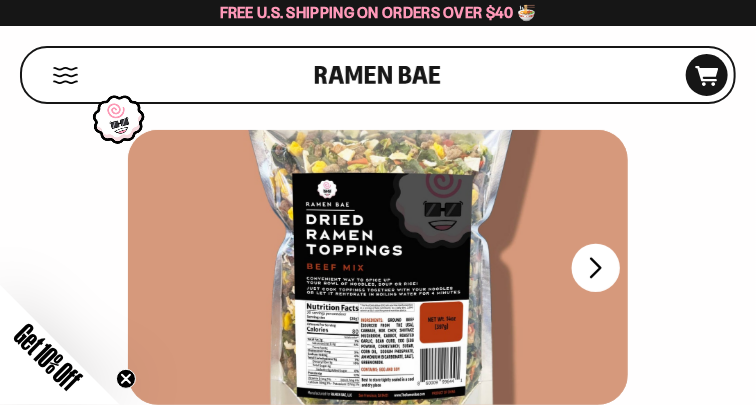 click on "FADCB6FD-DFAB-4417-9F21-029242090B77" at bounding box center (596, 267) 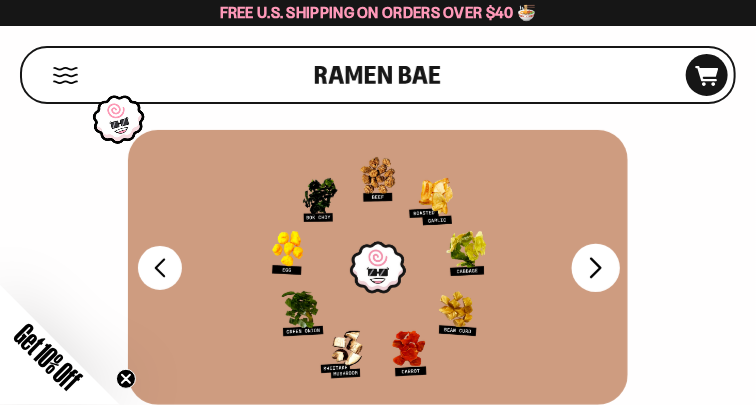 click on "FADCB6FD-DFAB-4417-9F21-029242090B77" at bounding box center [596, 267] 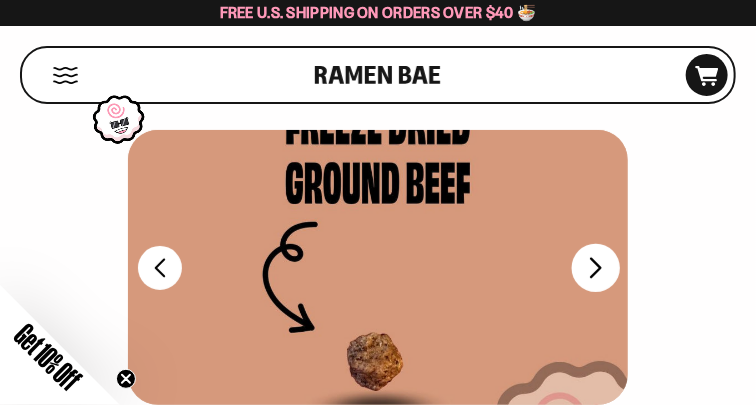 click on "FADCB6FD-DFAB-4417-9F21-029242090B77" at bounding box center (596, 267) 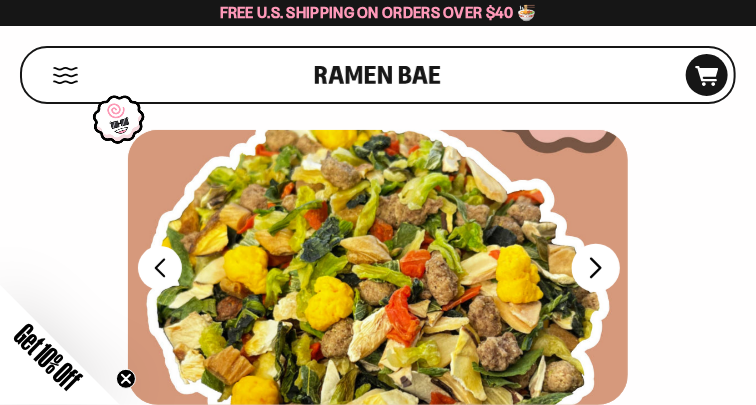 click on "FADCB6FD-DFAB-4417-9F21-029242090B77" at bounding box center (596, 267) 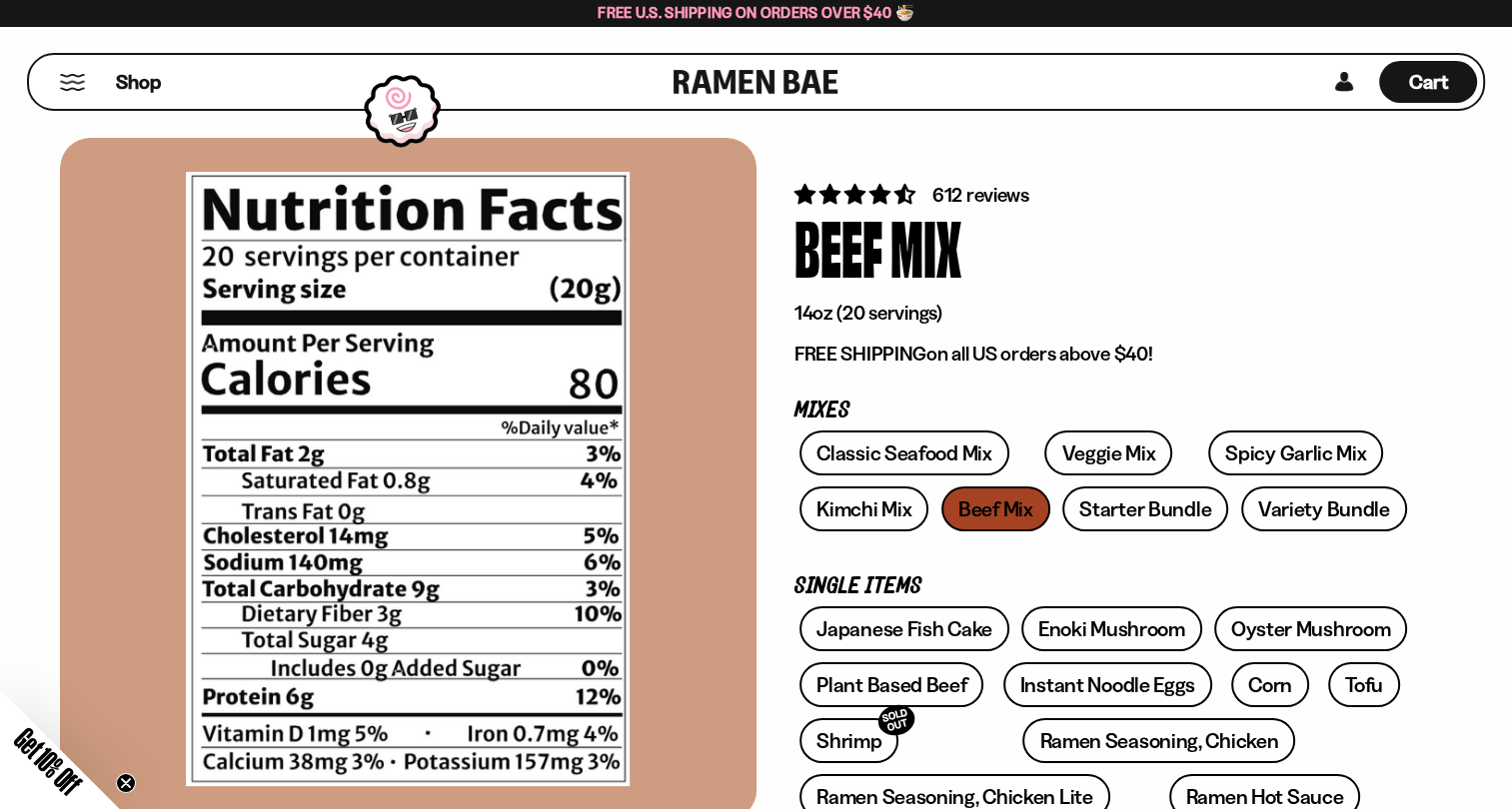 click at bounding box center (408, 478) 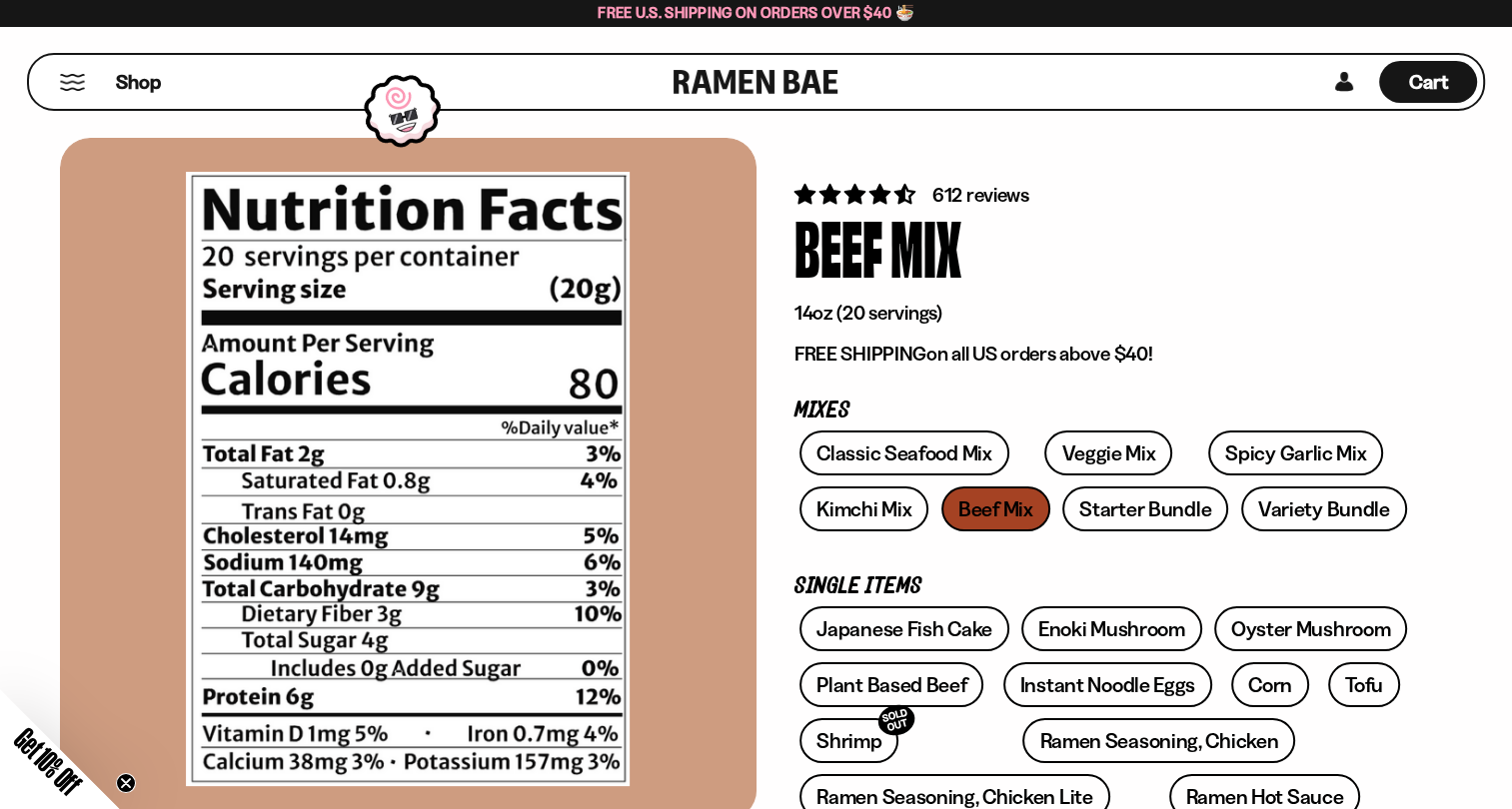 click 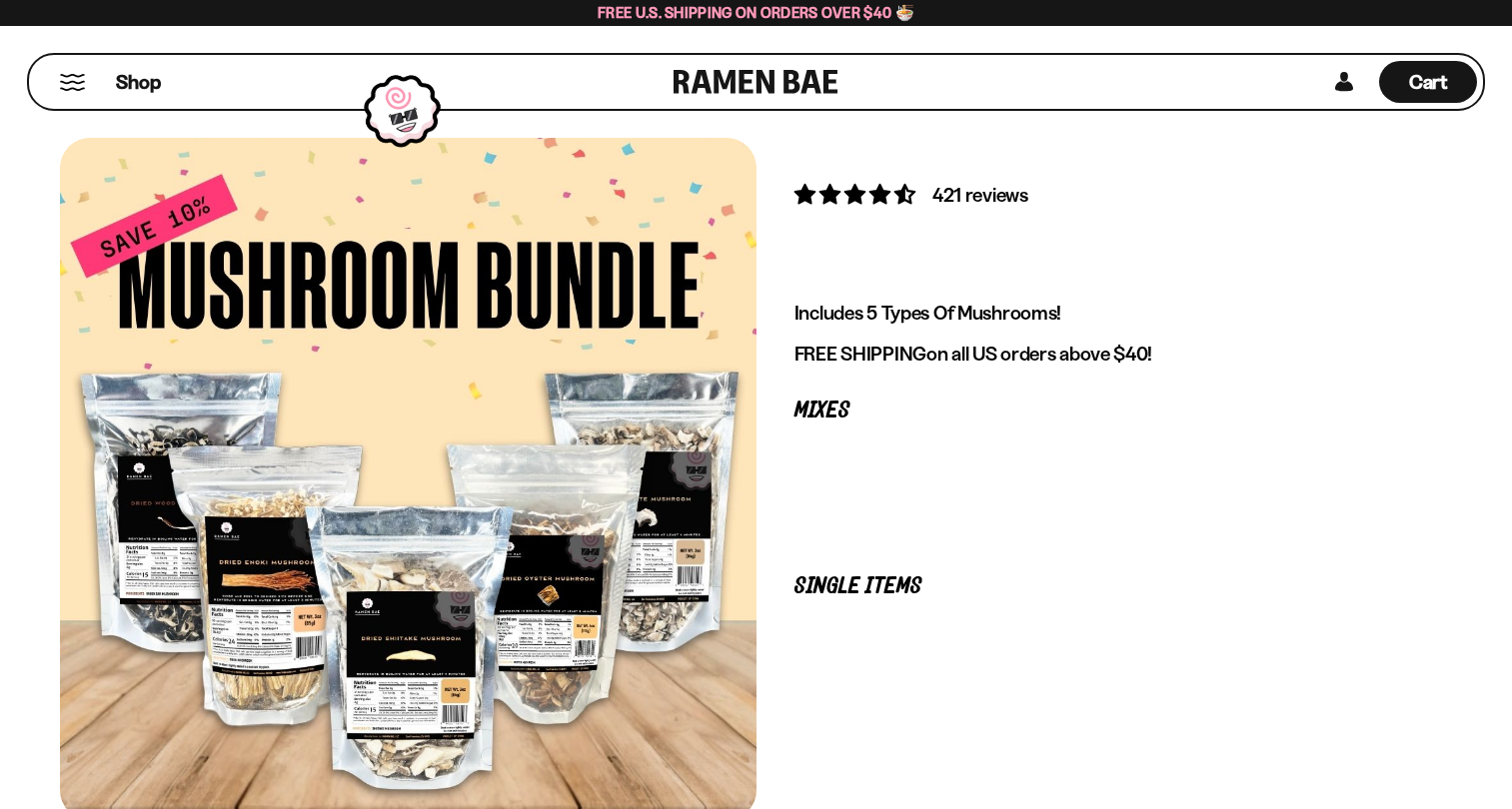 scroll, scrollTop: 0, scrollLeft: 0, axis: both 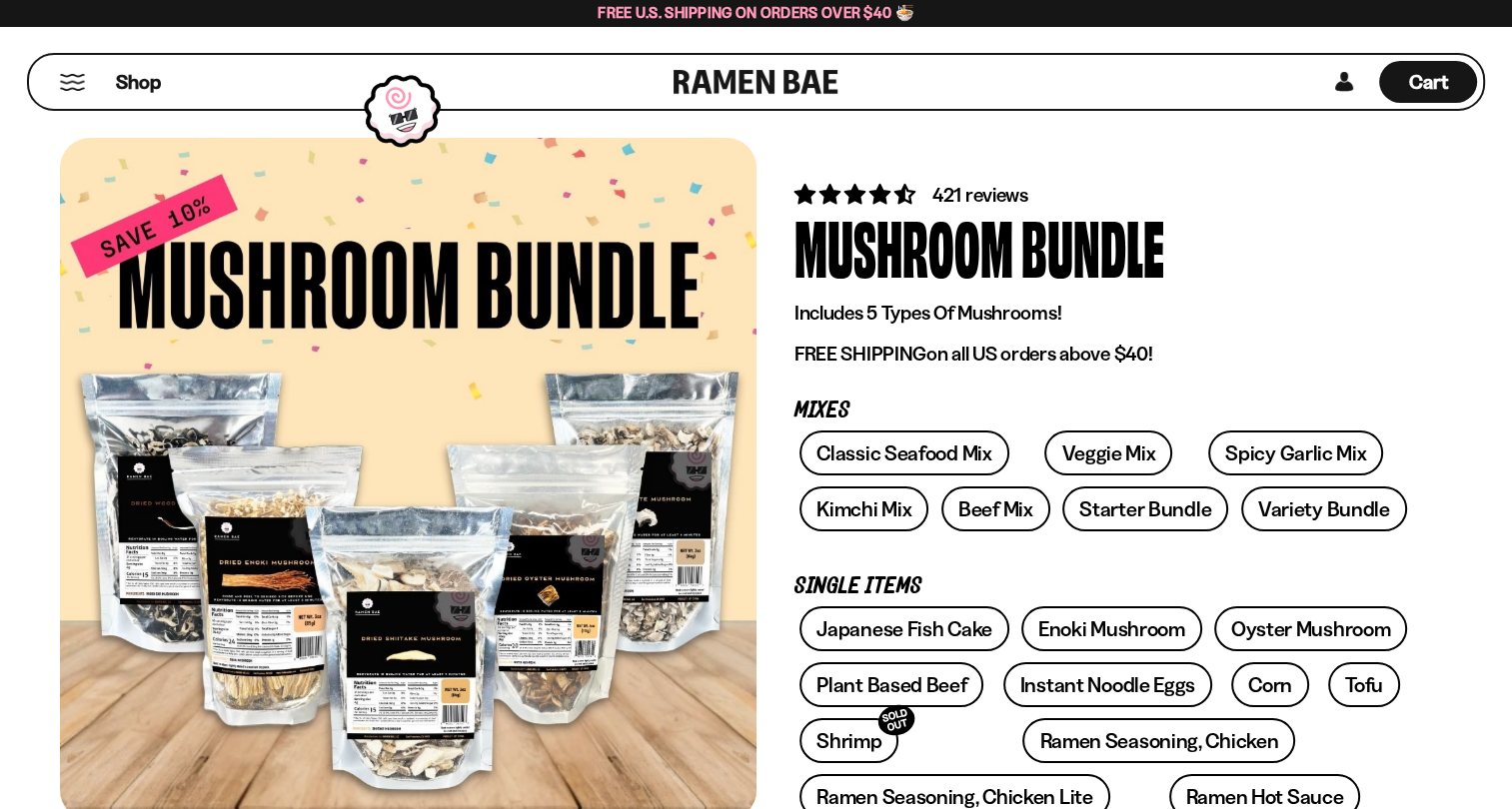 click at bounding box center [408, 478] 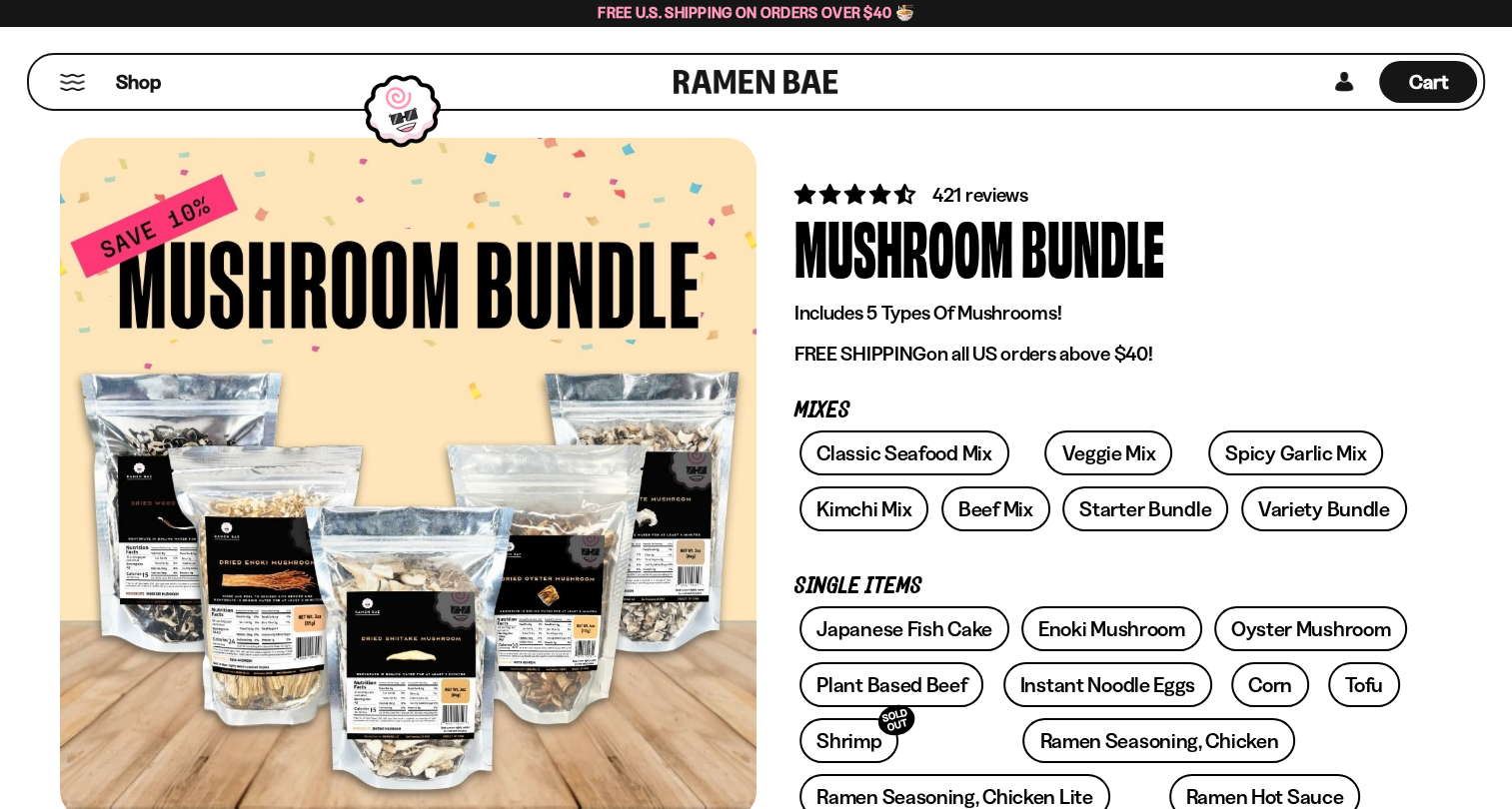 scroll, scrollTop: 40, scrollLeft: 0, axis: vertical 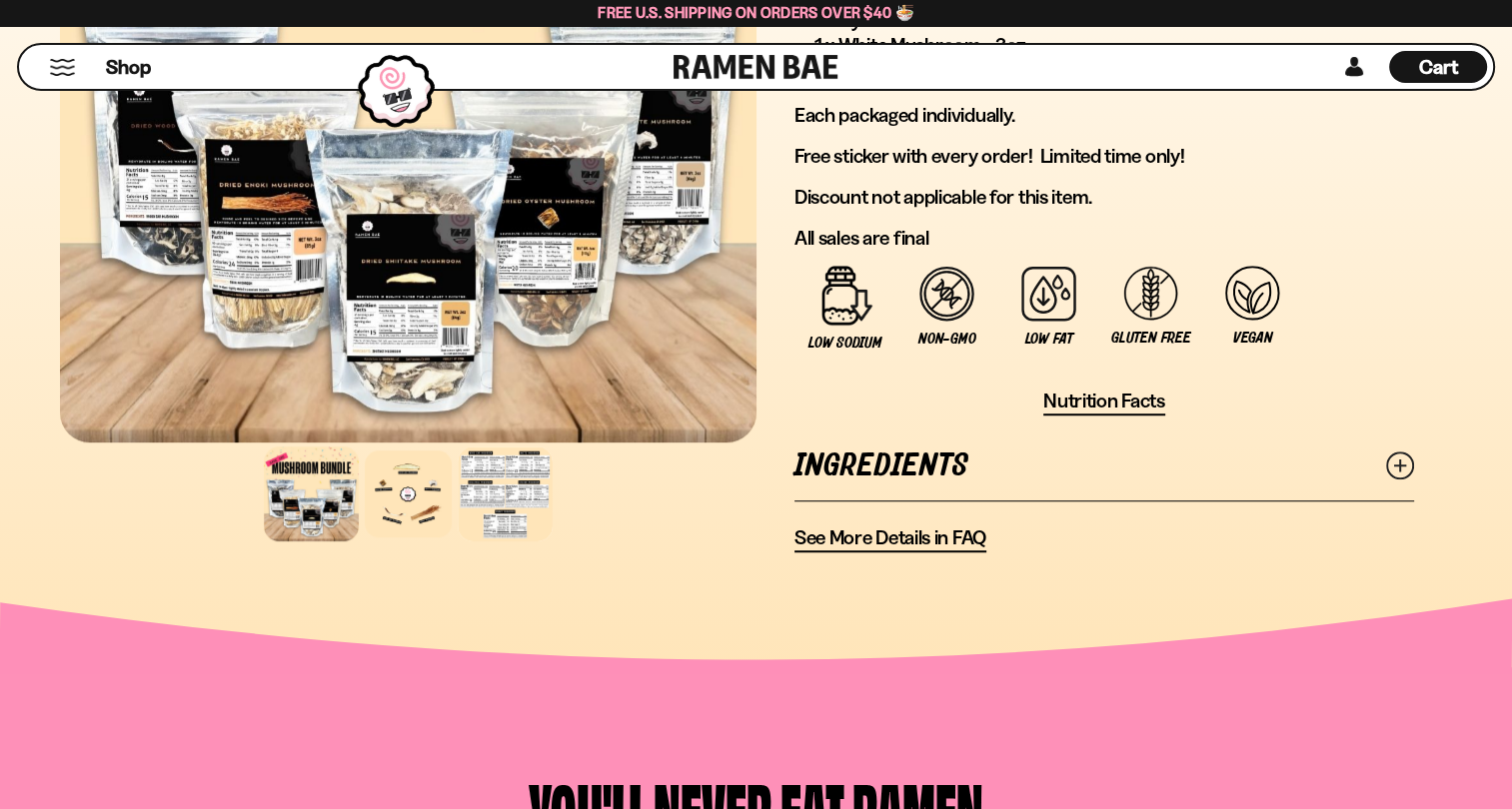 click at bounding box center (505, 493) 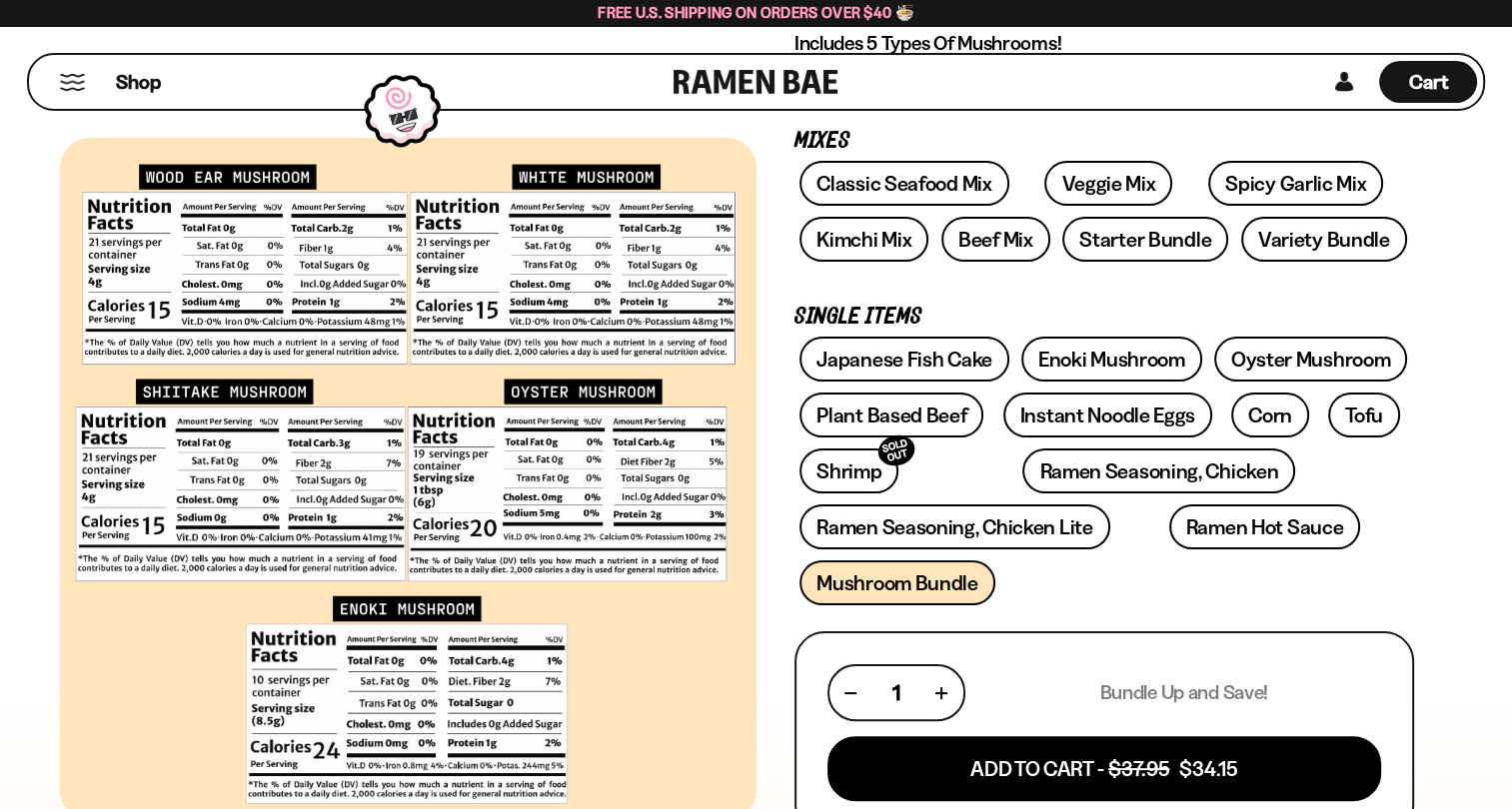 scroll, scrollTop: 0, scrollLeft: 0, axis: both 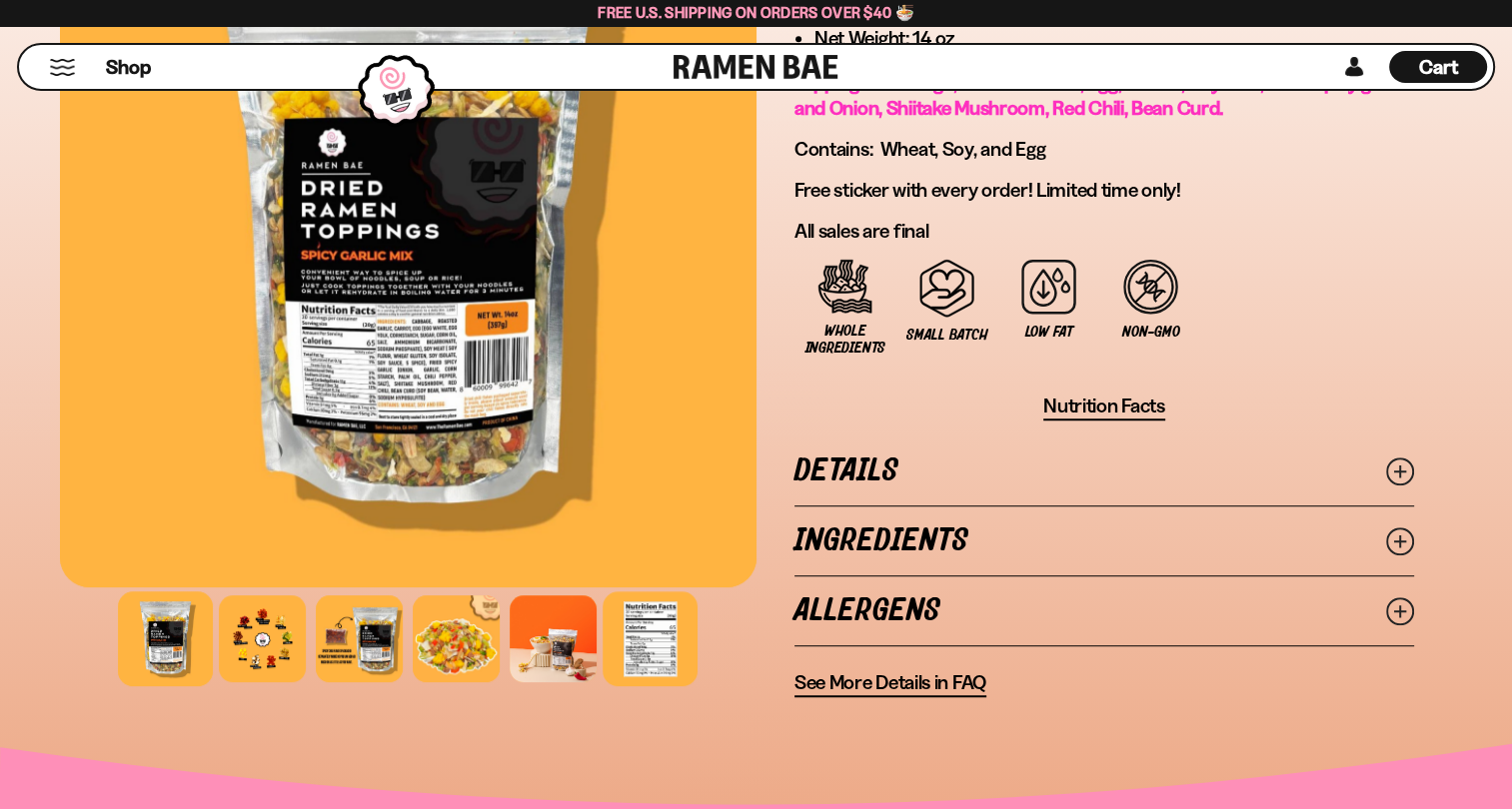 click at bounding box center (650, 638) 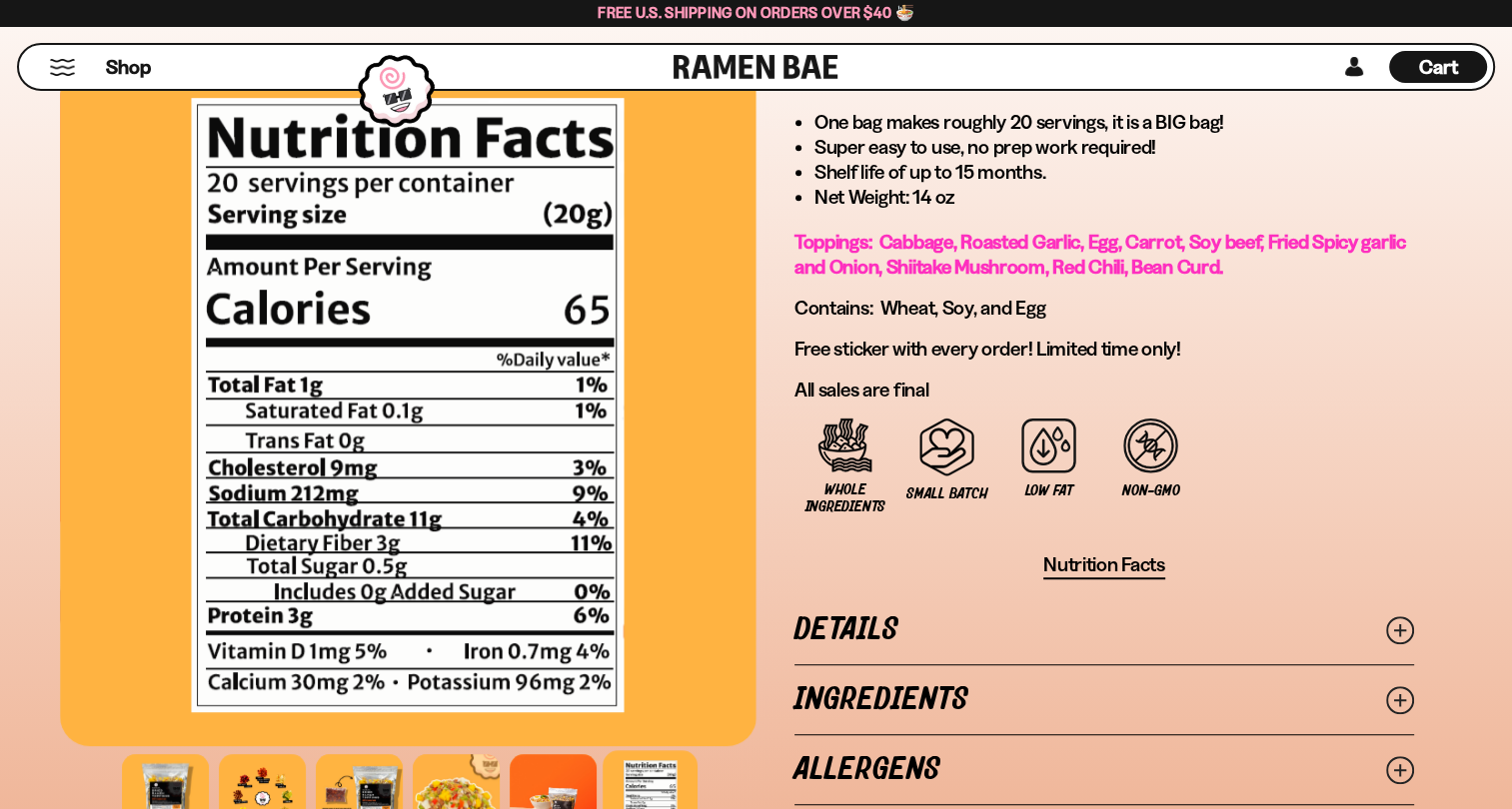 scroll, scrollTop: 1159, scrollLeft: 0, axis: vertical 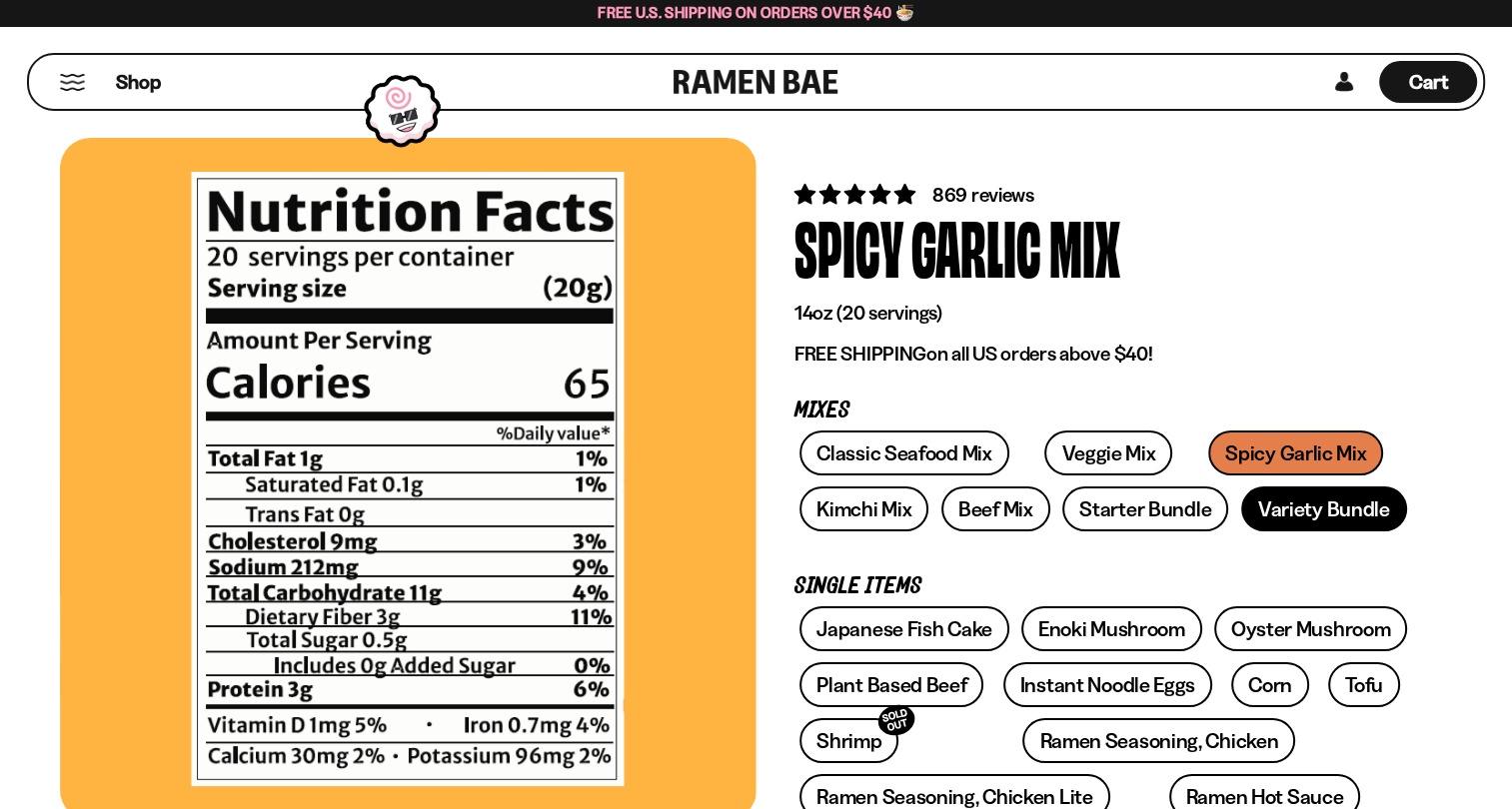 click on "Variety Bundle" at bounding box center [1324, 508] 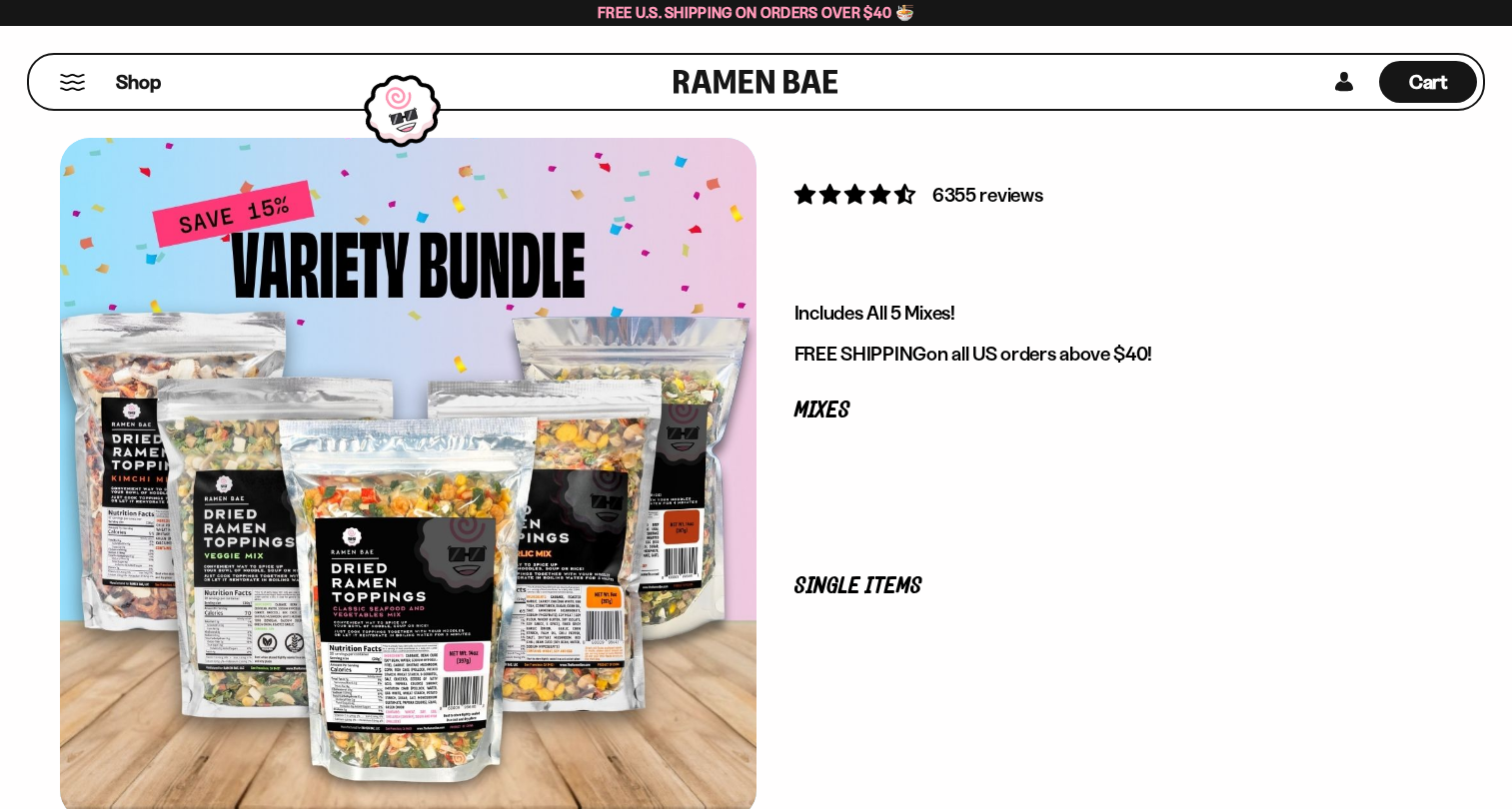 scroll, scrollTop: 0, scrollLeft: 0, axis: both 